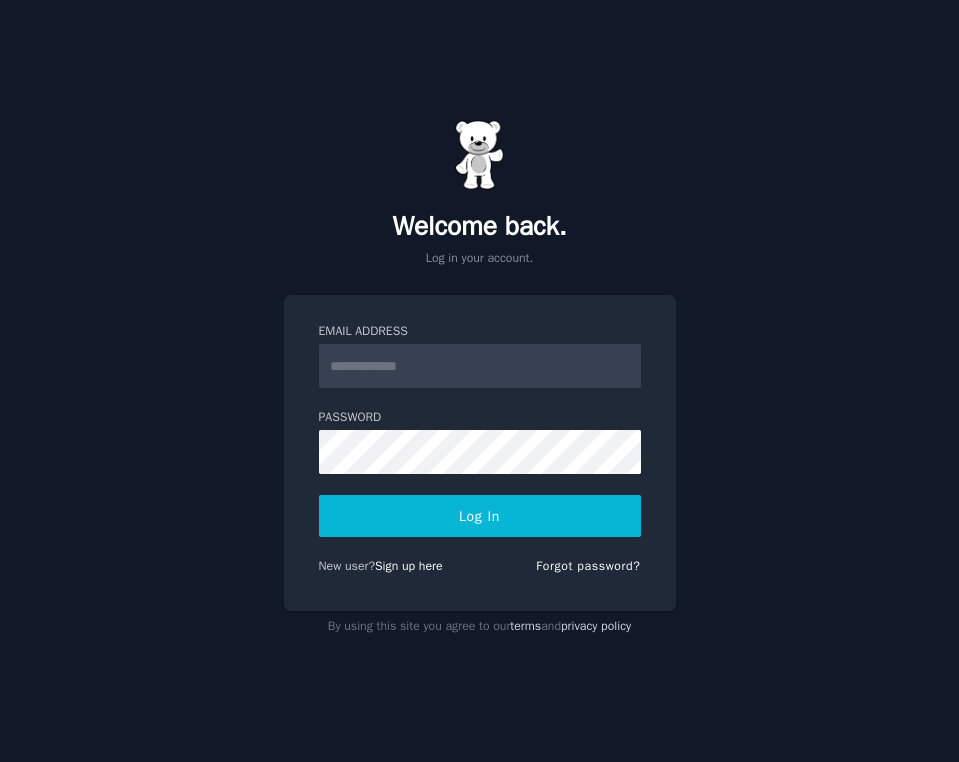 scroll, scrollTop: 0, scrollLeft: 0, axis: both 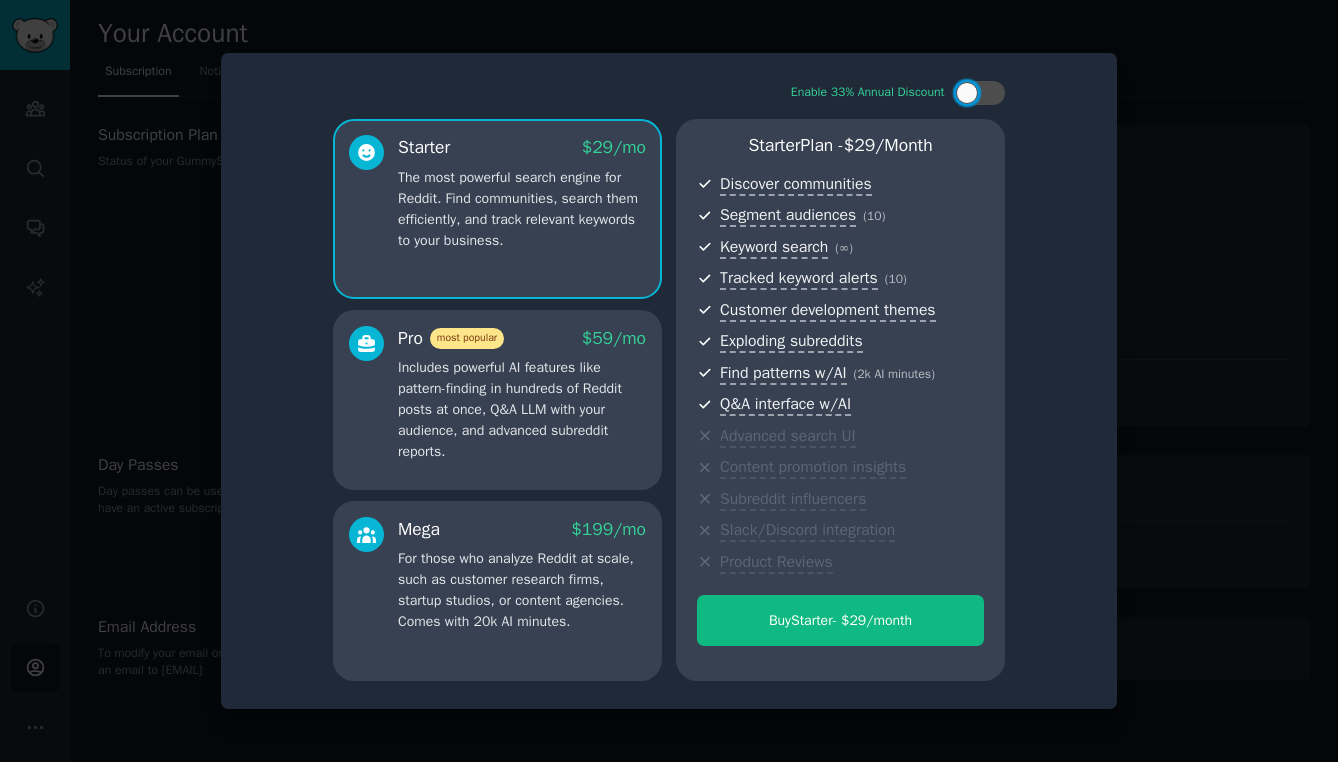 click at bounding box center (669, 381) 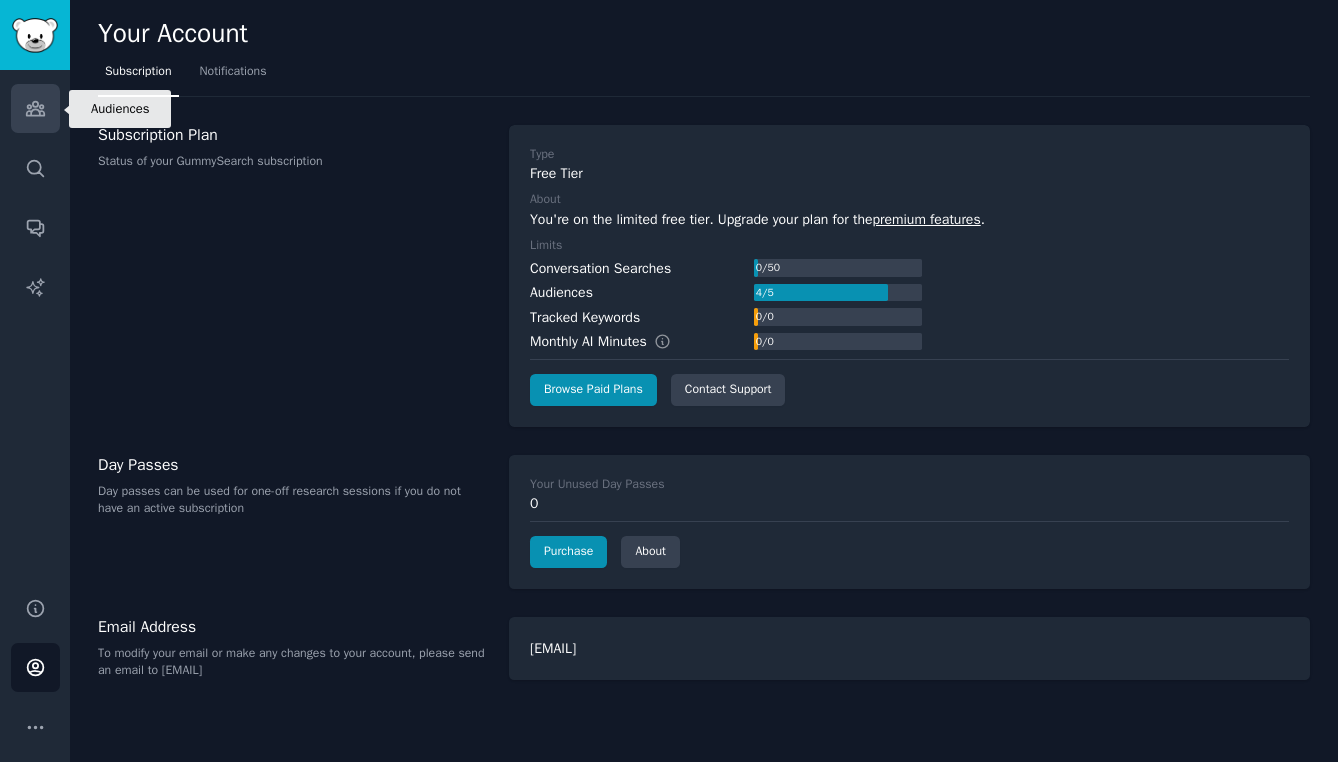 click on "Audiences" at bounding box center (35, 108) 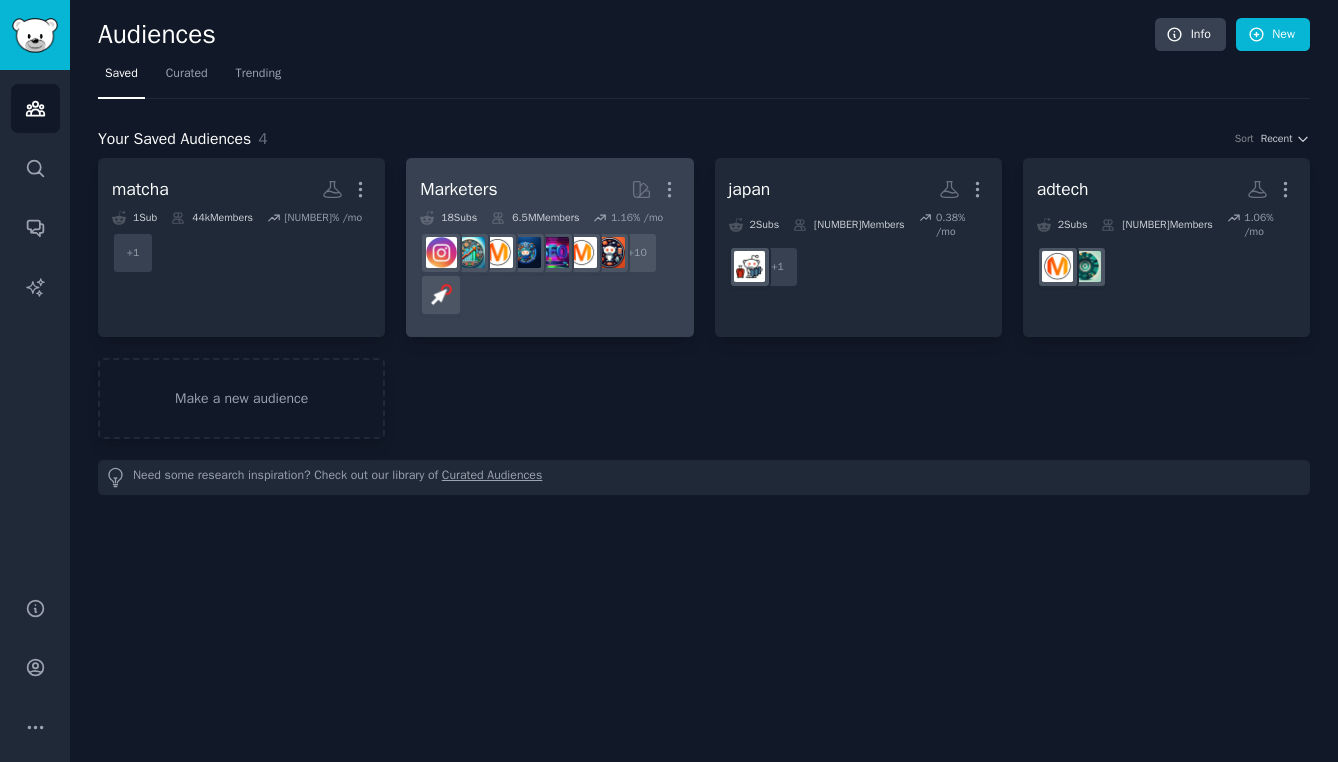 click on "Marketers" at bounding box center (458, 189) 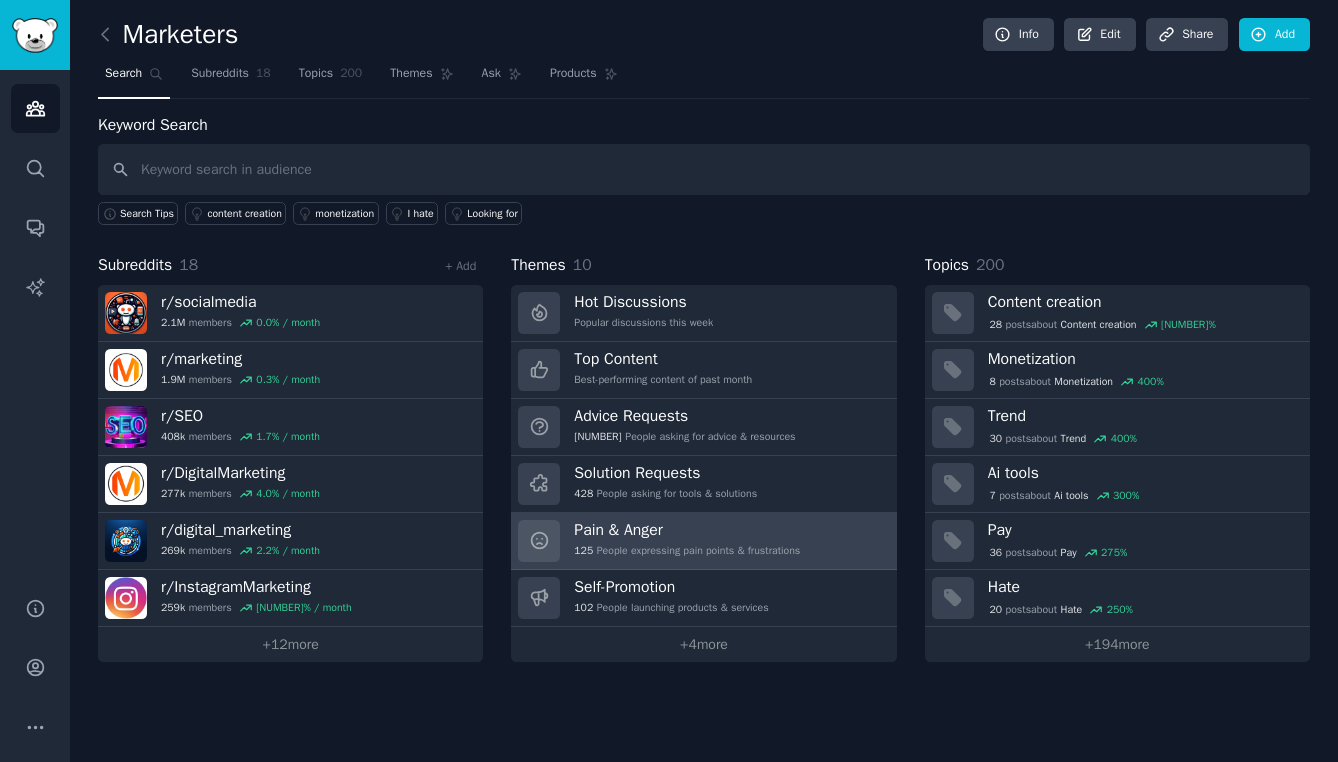 click on "Pain & Anger" at bounding box center [687, 530] 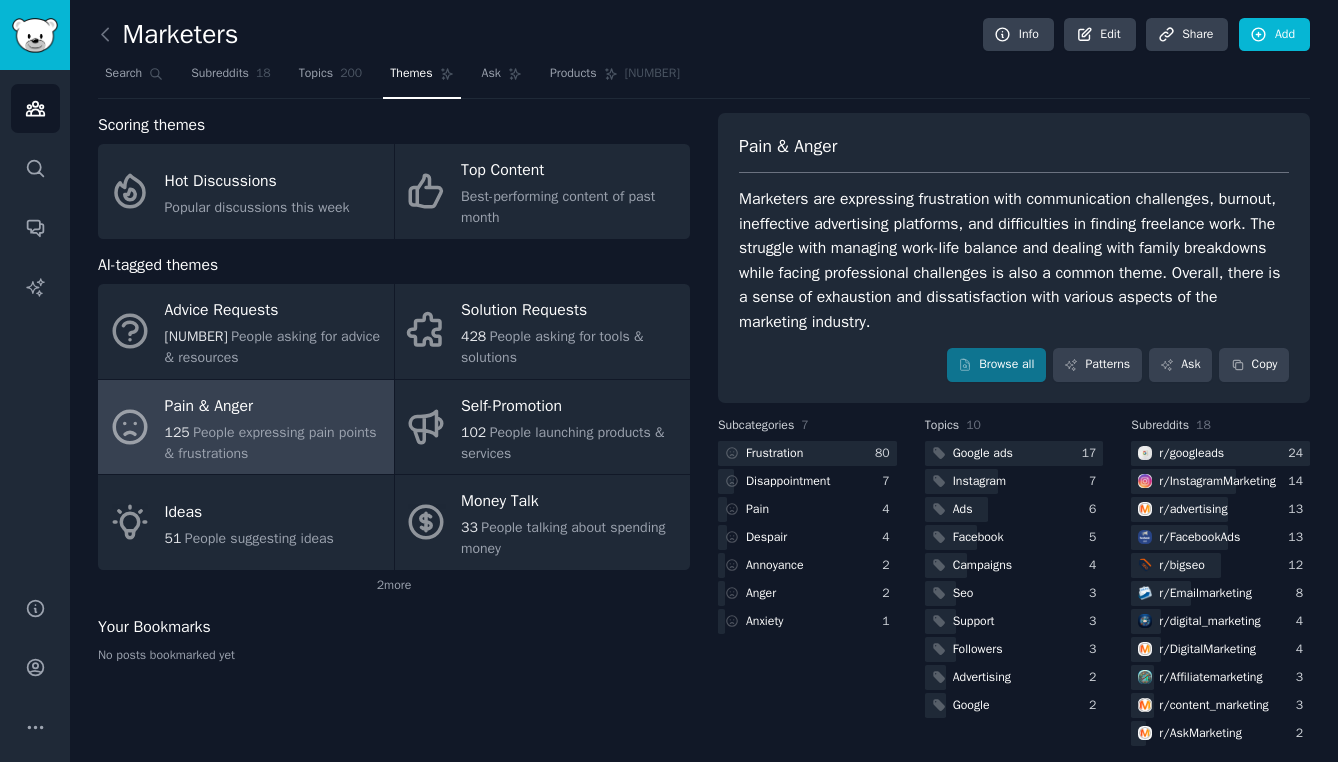 scroll, scrollTop: 15, scrollLeft: 0, axis: vertical 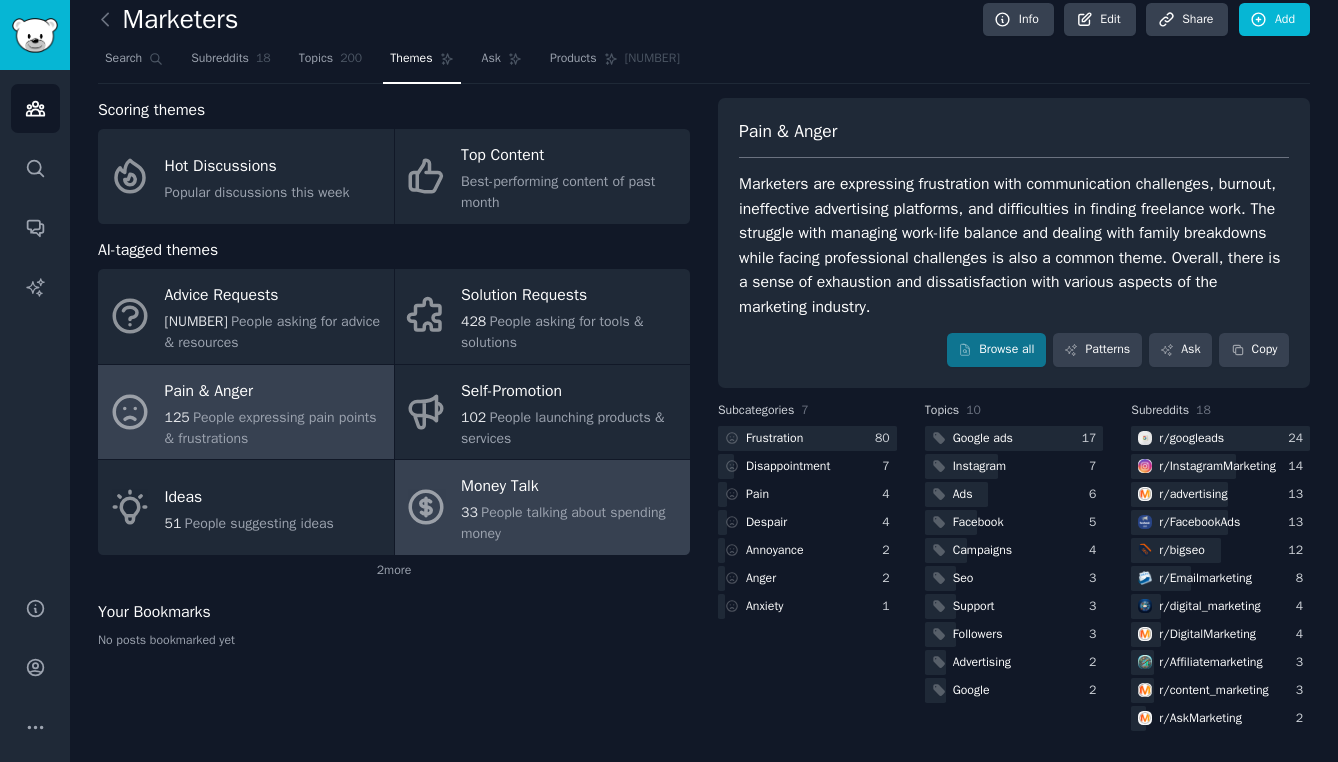 click on "[NUMBER] People talking about spending money" at bounding box center (570, 523) 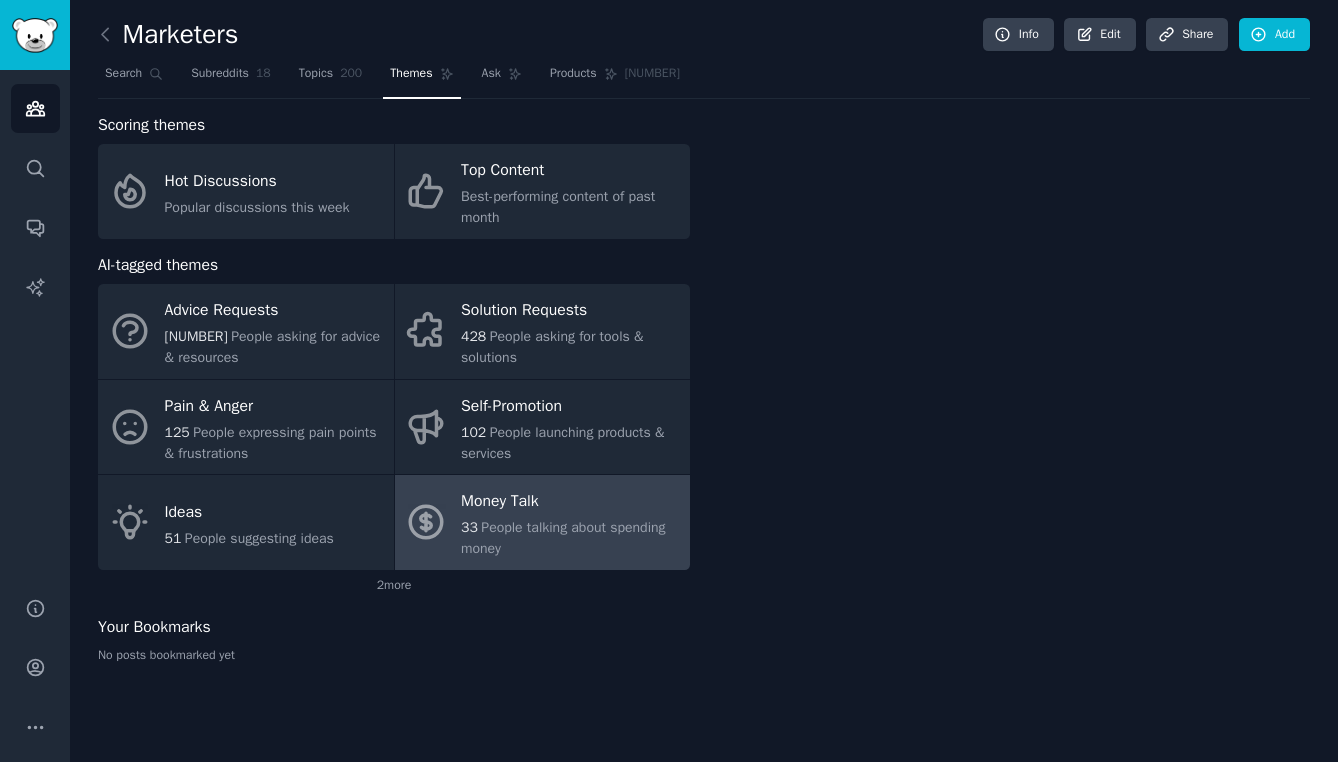 scroll, scrollTop: 0, scrollLeft: 0, axis: both 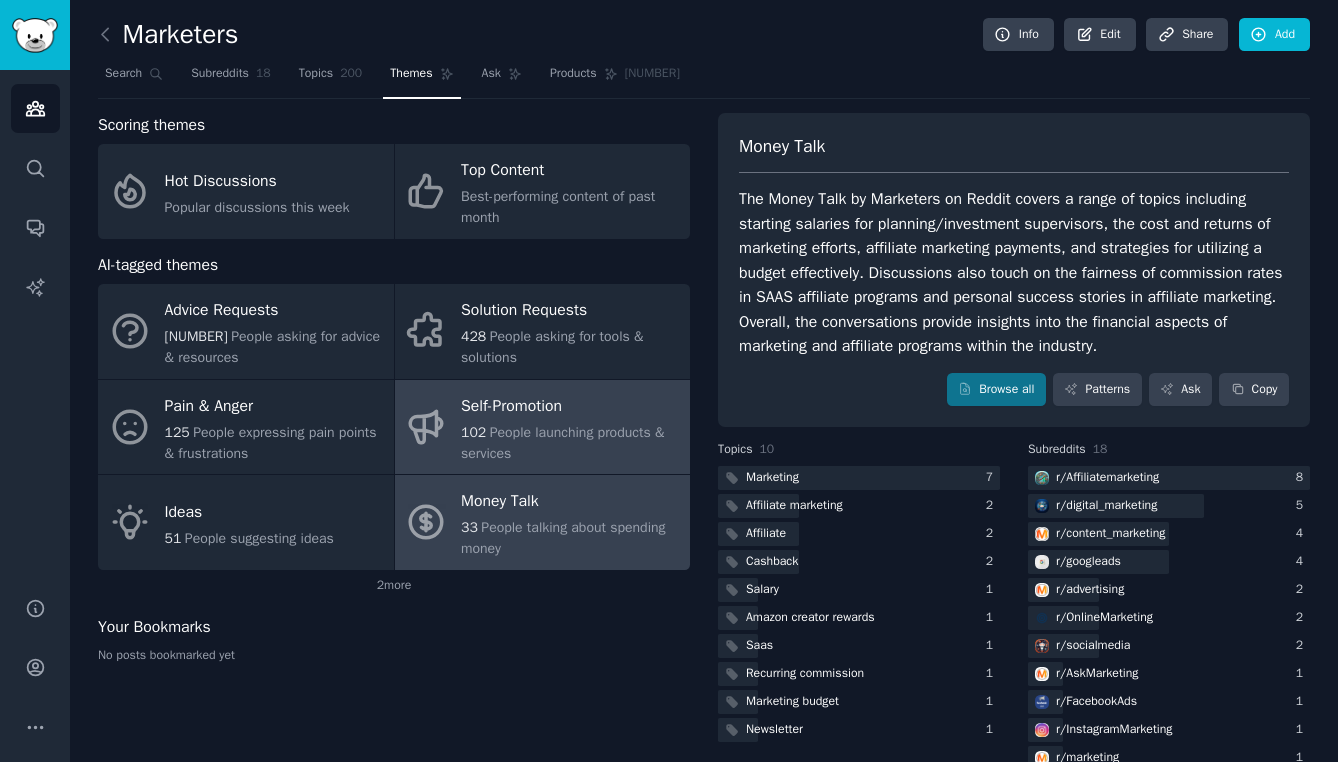 click on "[NUMBER] People launching products & services" at bounding box center (570, 443) 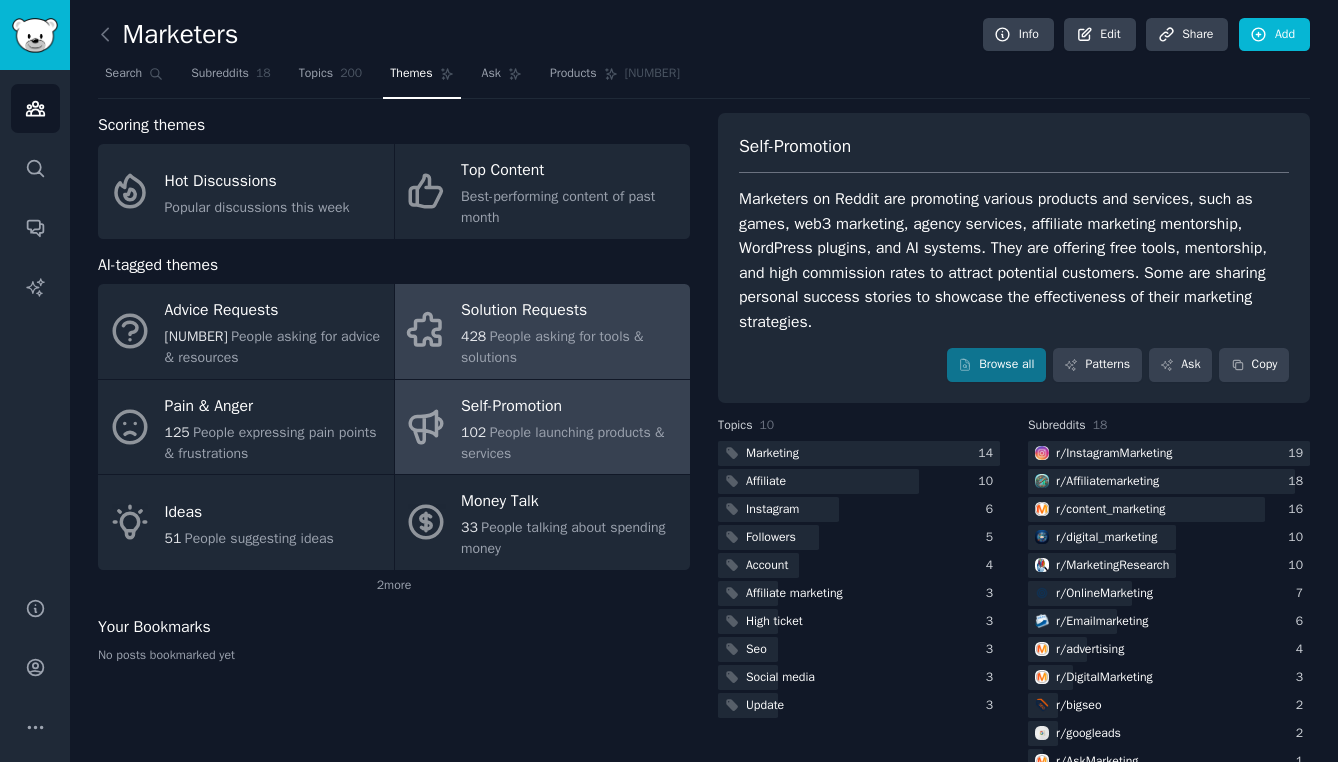 click on "People asking for tools & solutions" at bounding box center (552, 347) 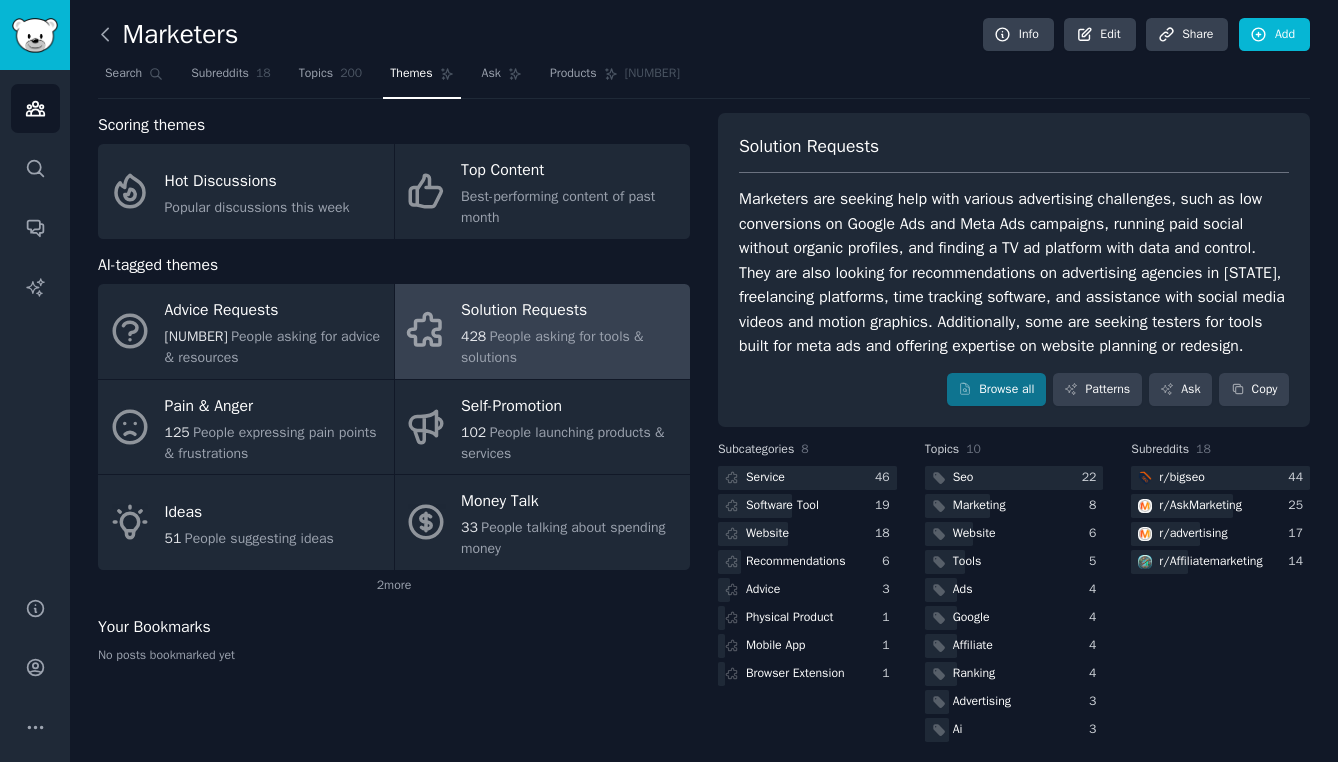 click 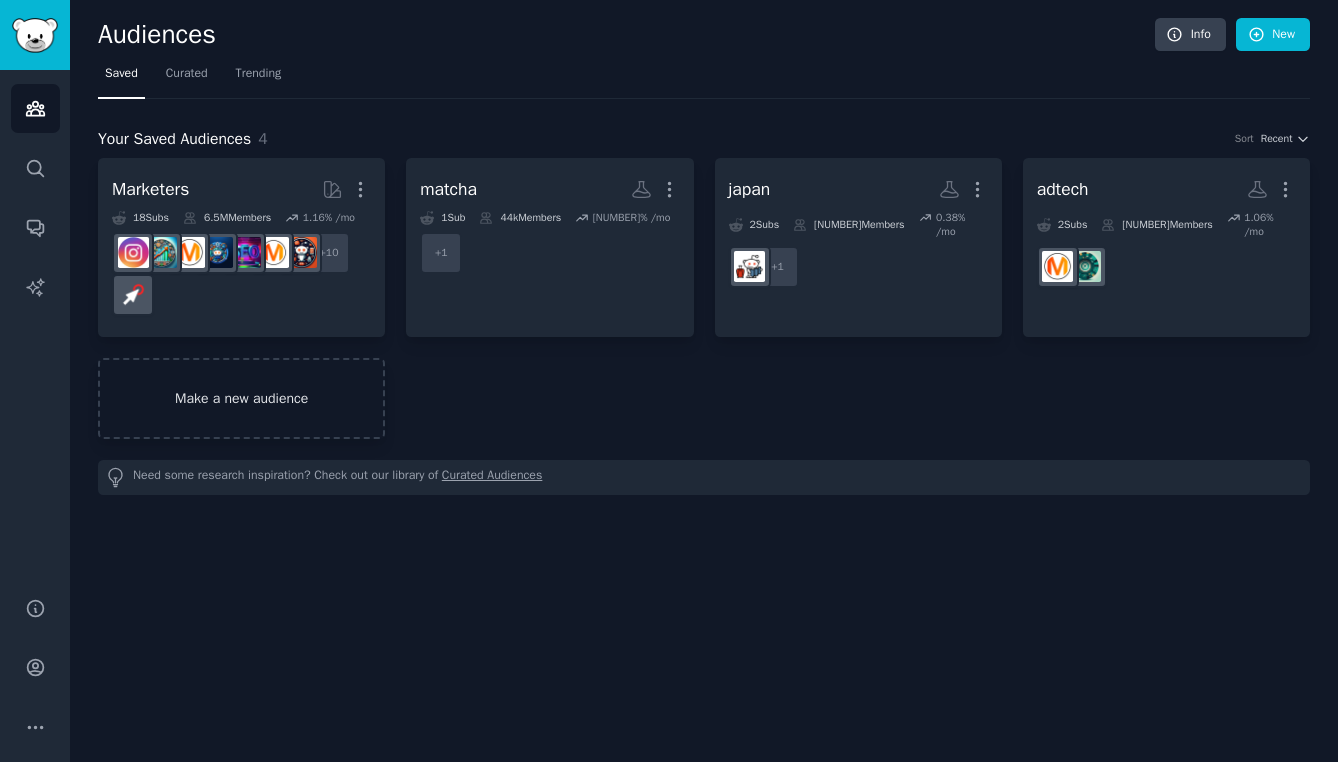 click on "Make a new audience" at bounding box center [241, 398] 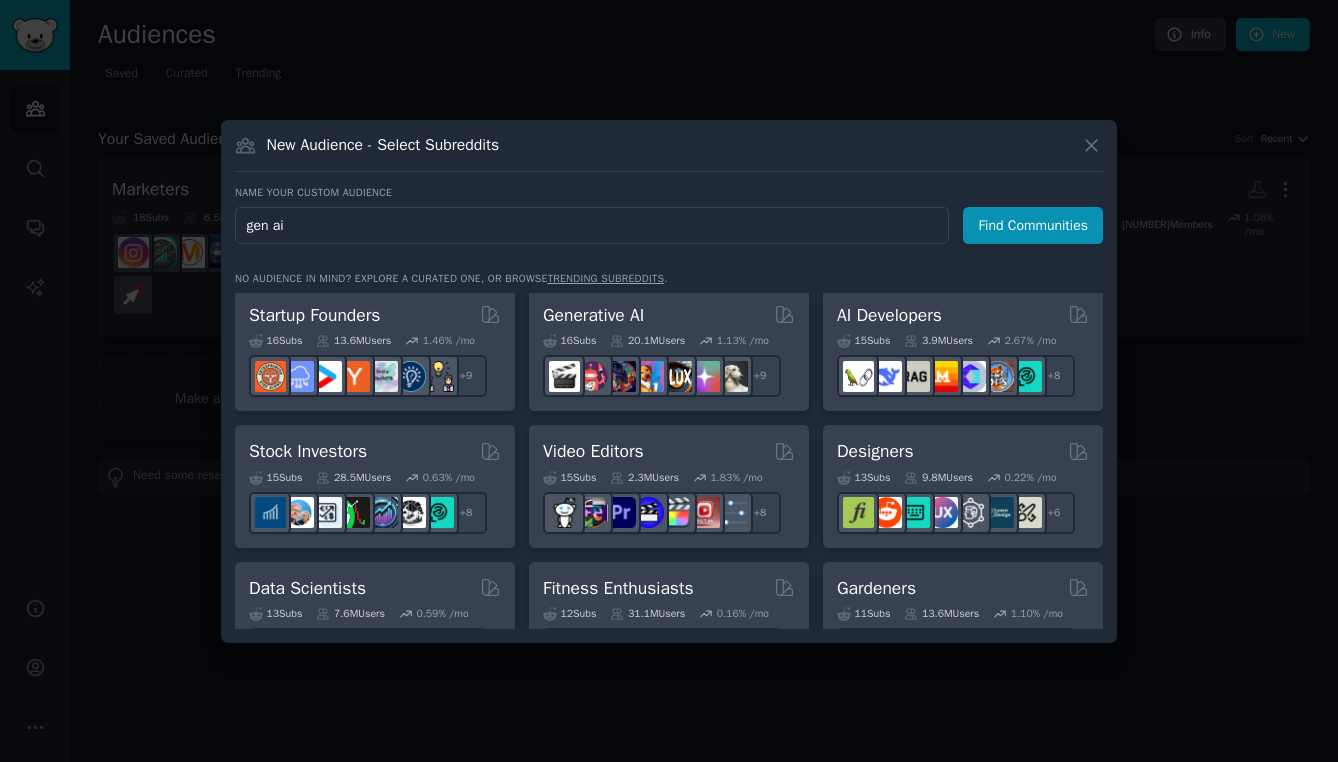 scroll, scrollTop: 281, scrollLeft: 0, axis: vertical 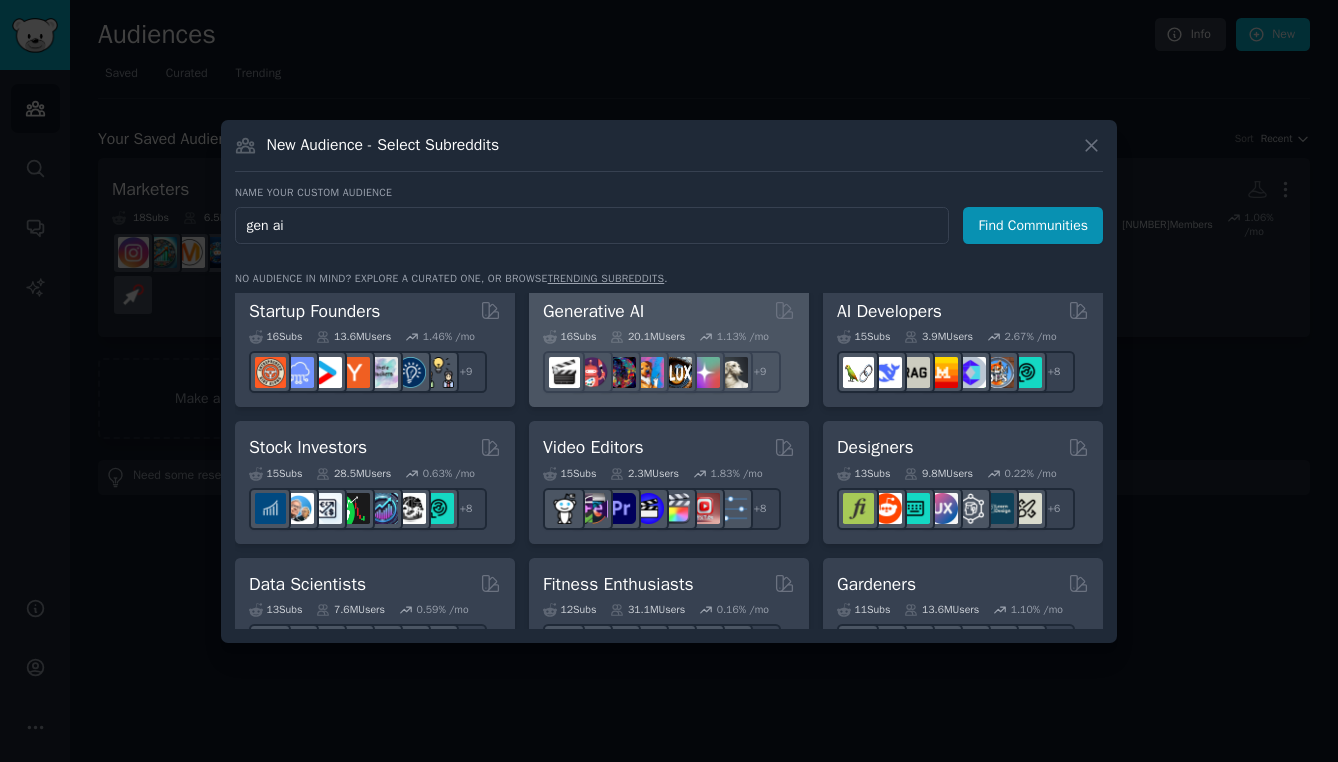 type on "gen ai" 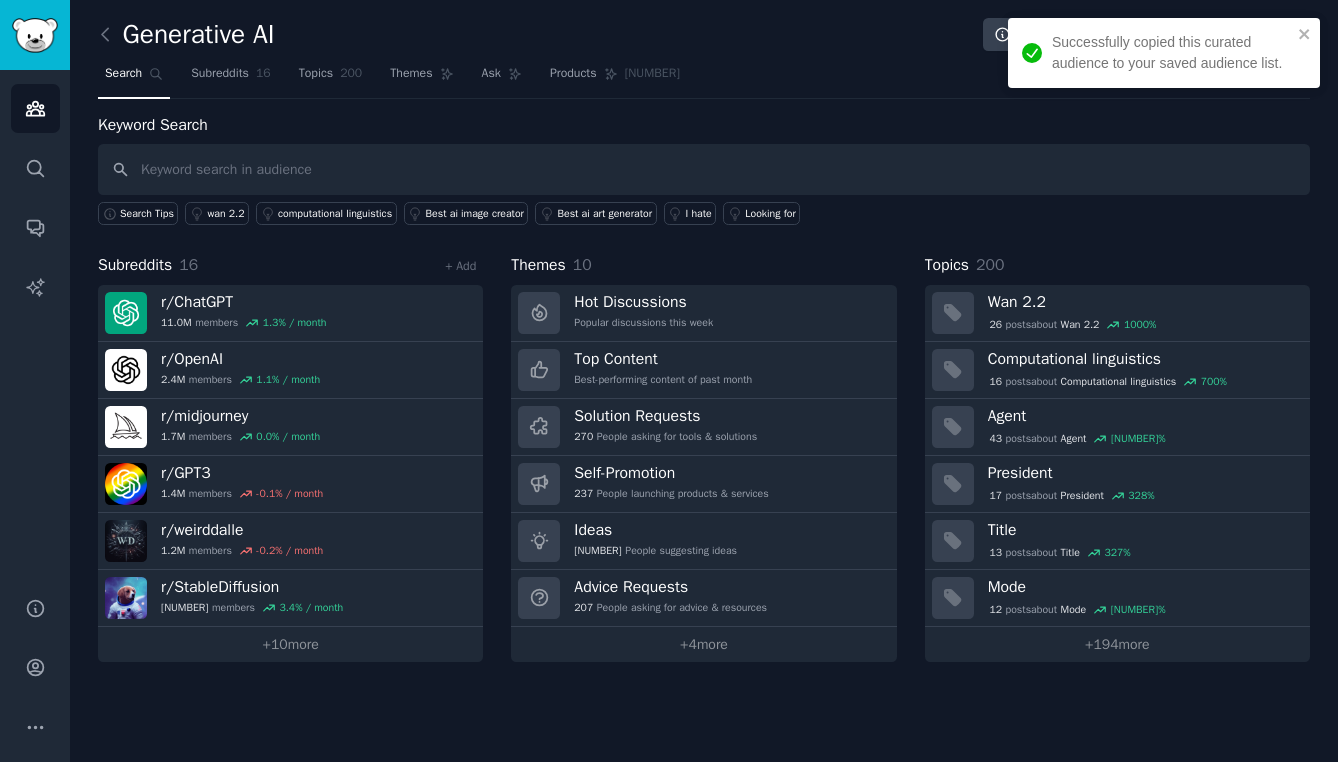 click on "Successfully copied this curated audience to your saved audience list." at bounding box center (1164, 53) 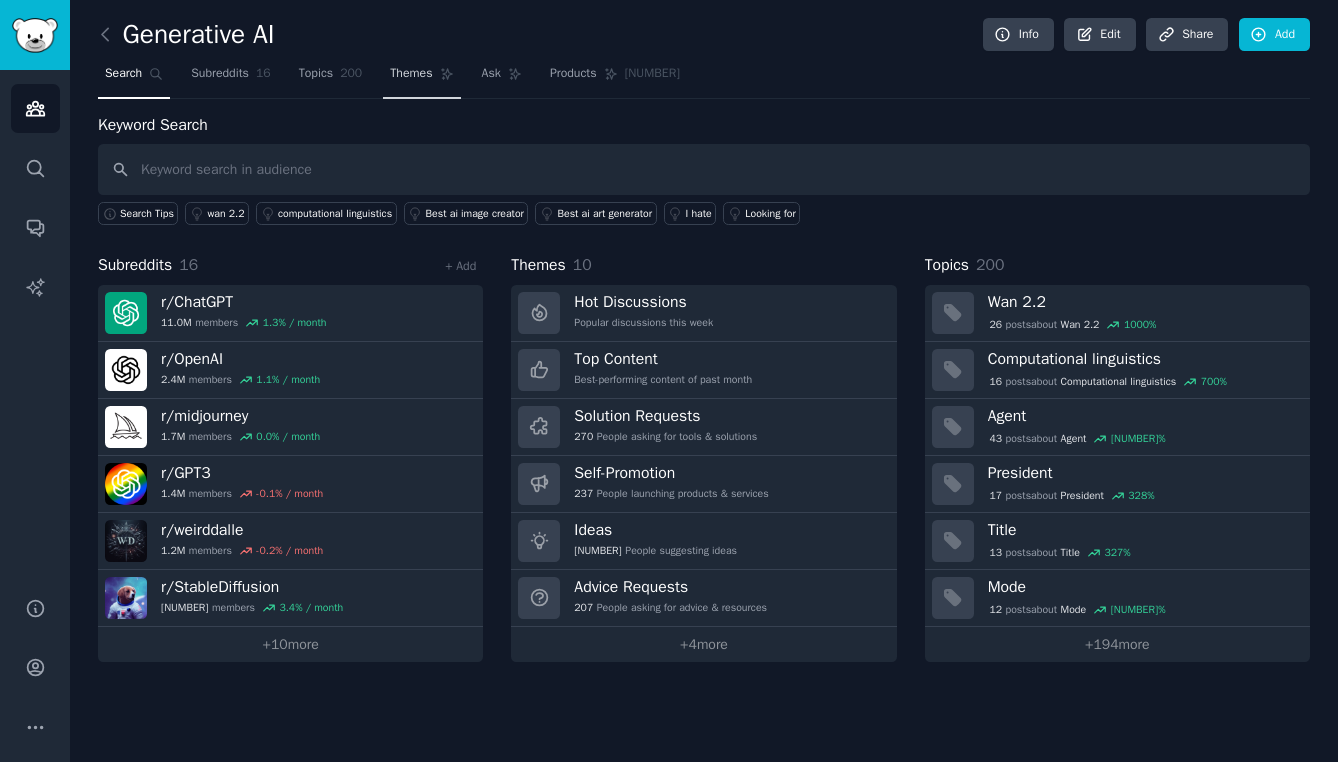 click on "Themes" at bounding box center (421, 78) 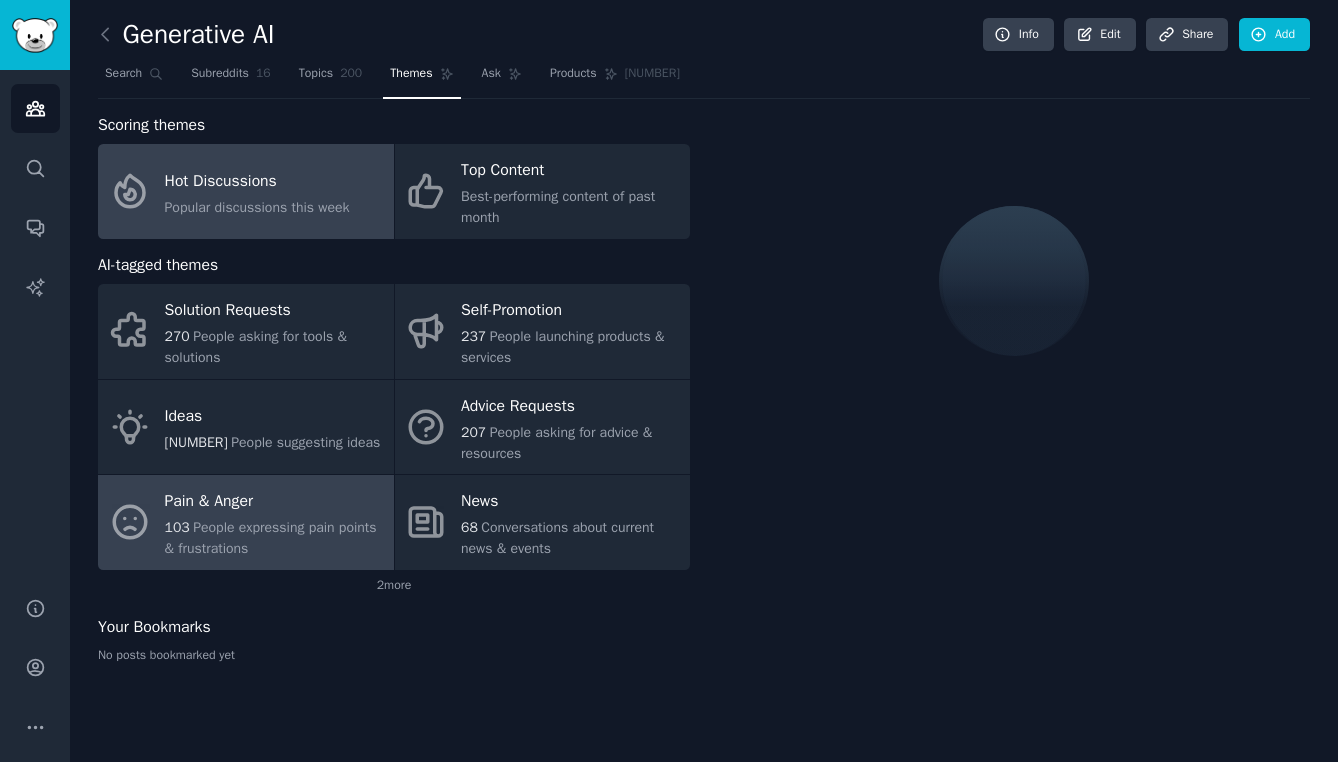 click on "People expressing pain points & frustrations" at bounding box center [271, 538] 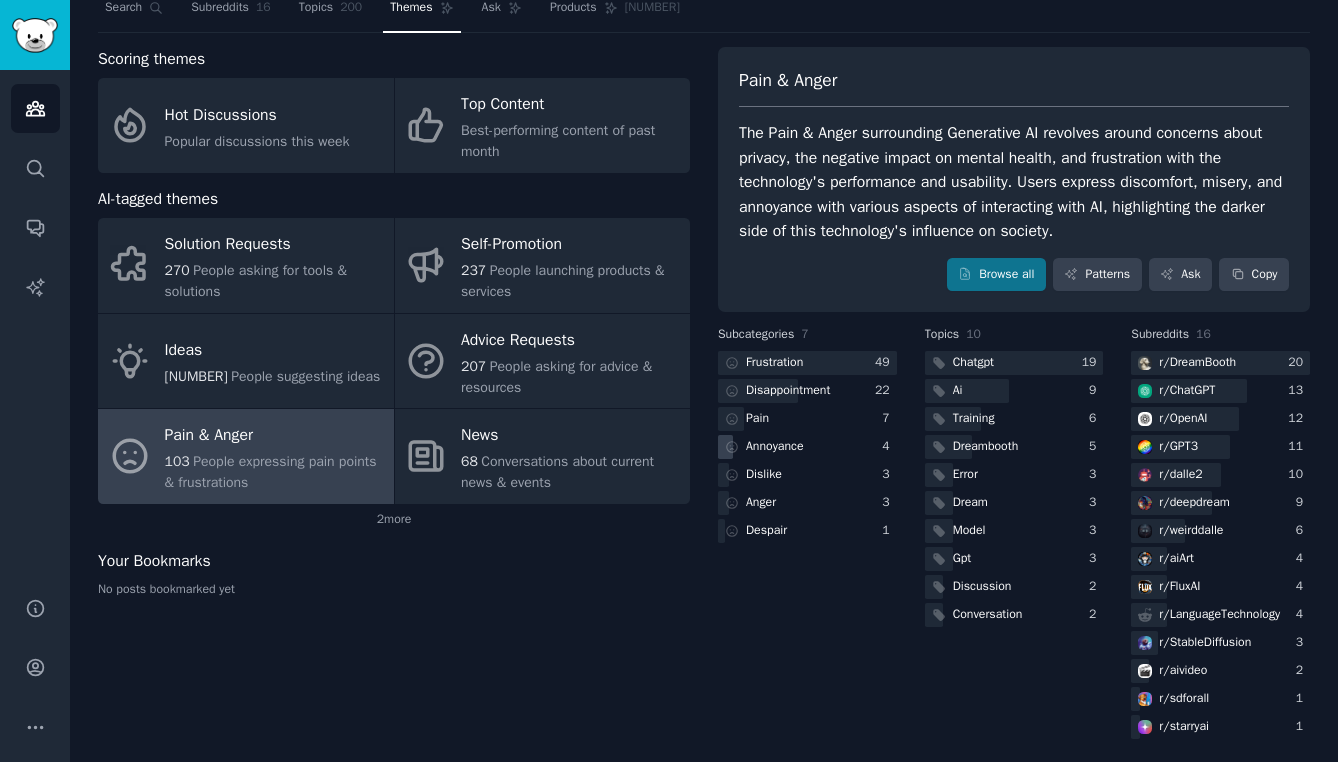 scroll, scrollTop: 0, scrollLeft: 0, axis: both 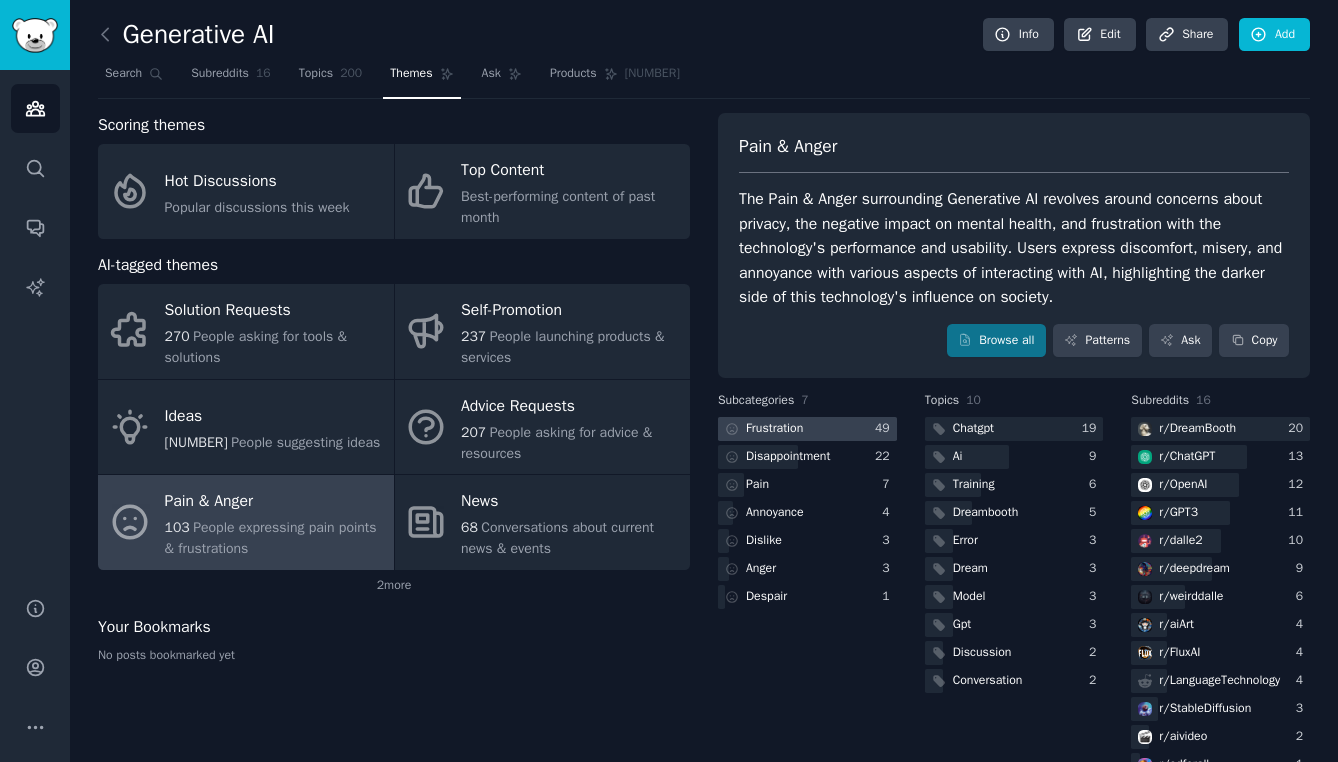 click on "Frustration" at bounding box center [774, 429] 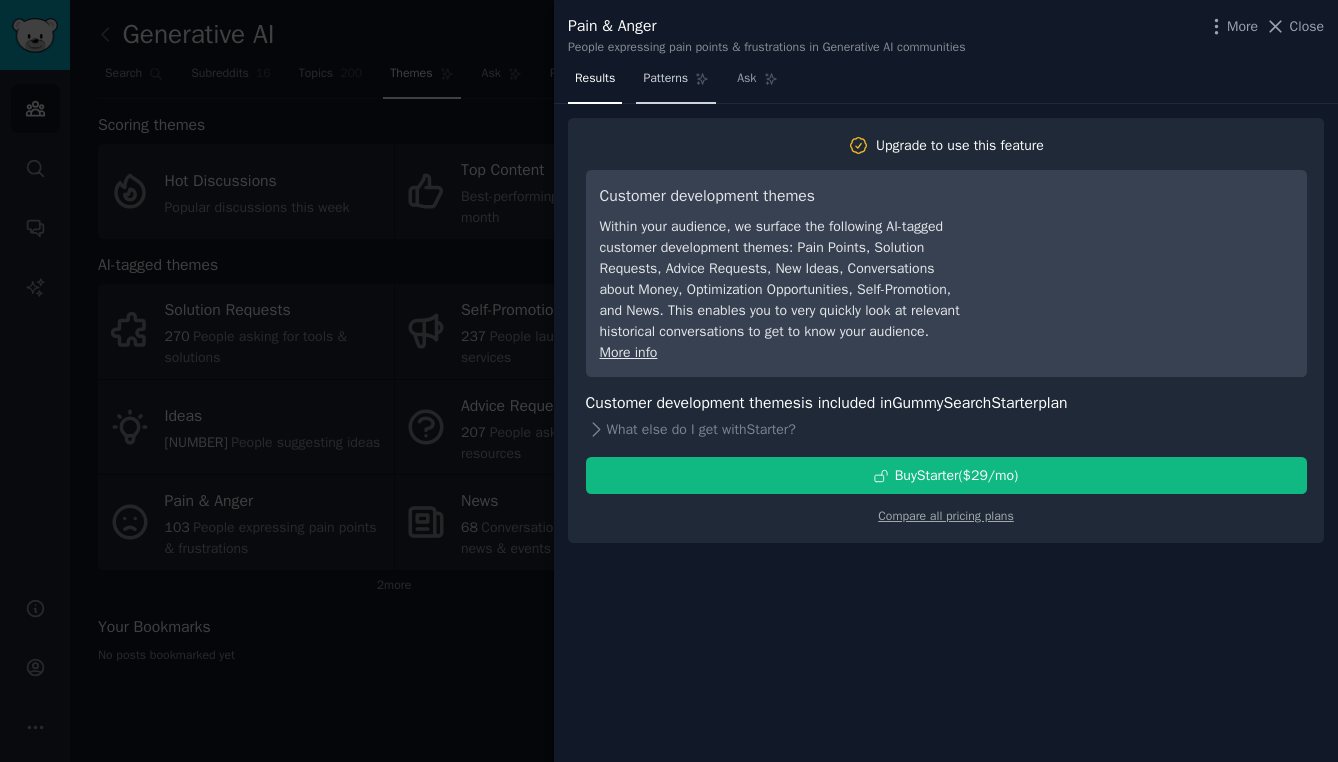 click on "Patterns" at bounding box center [665, 79] 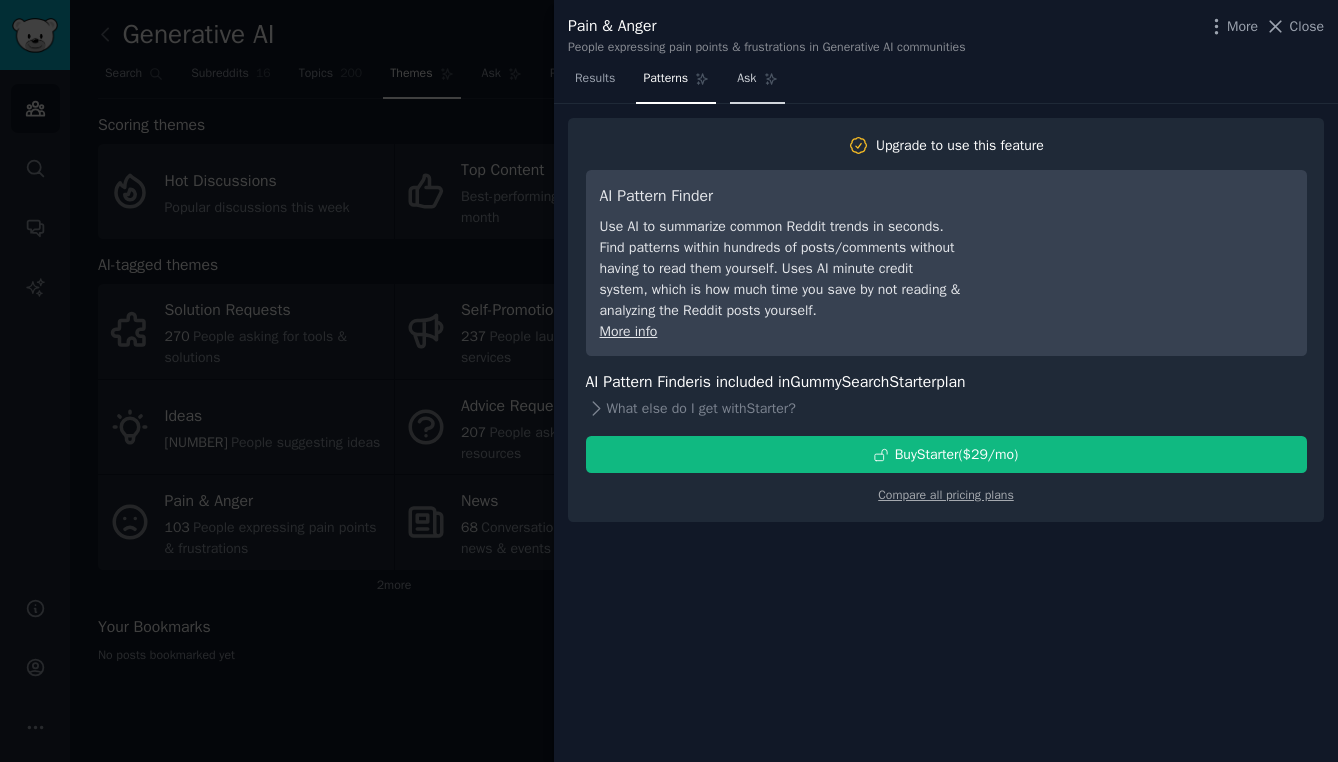 click on "Ask" at bounding box center [746, 79] 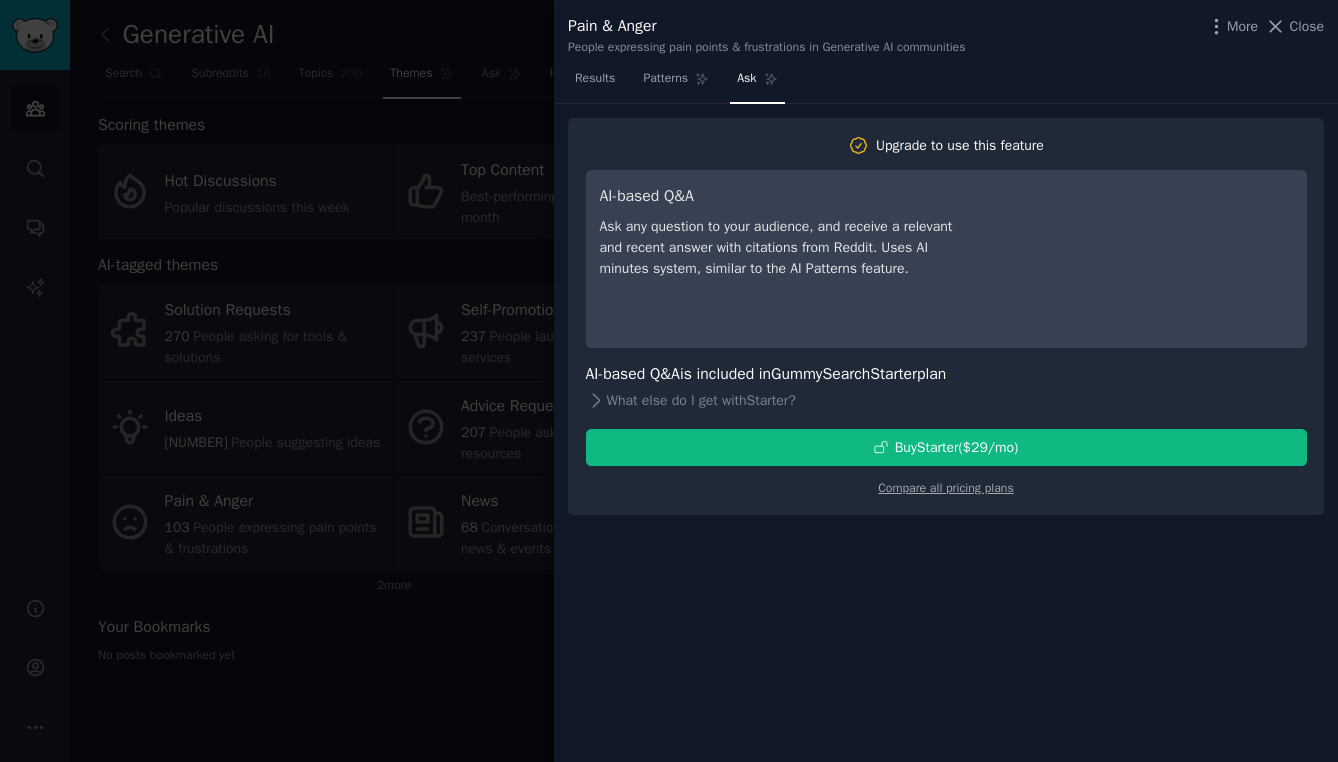 click at bounding box center (669, 381) 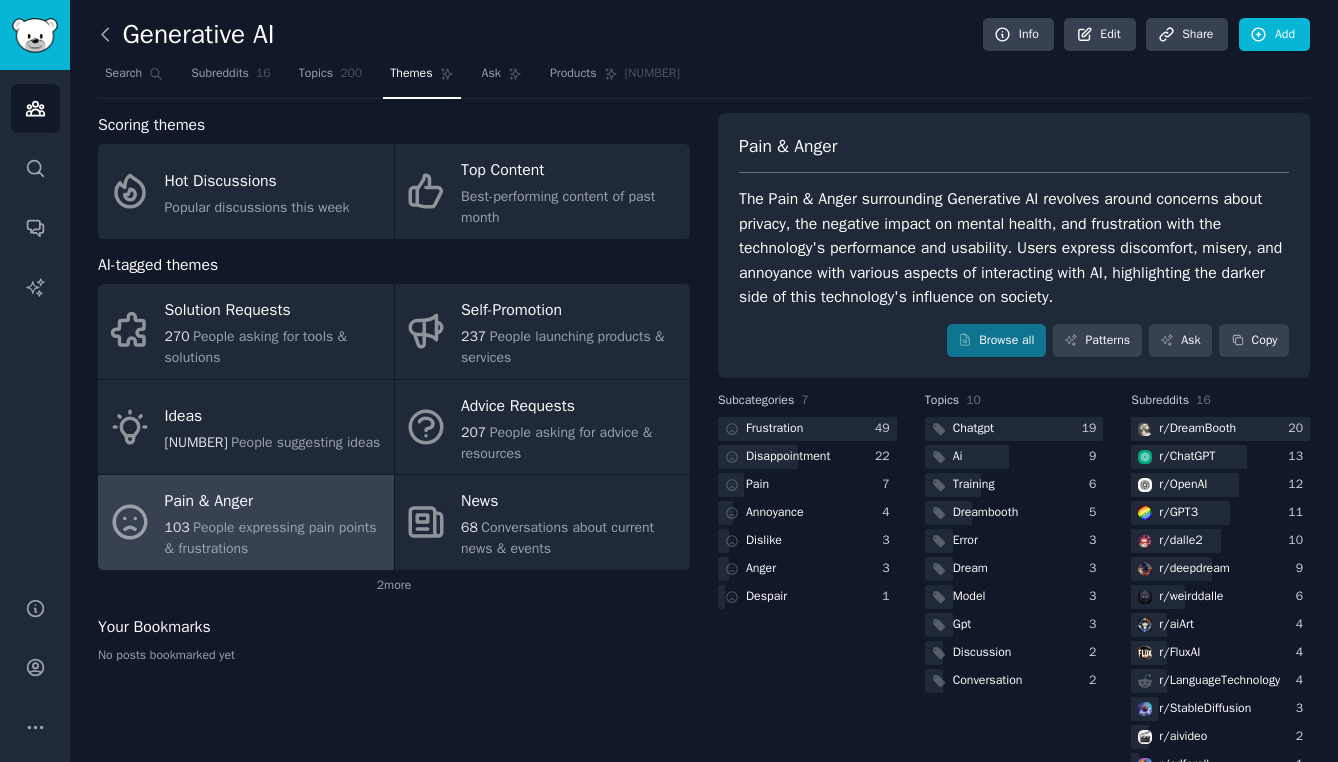 click 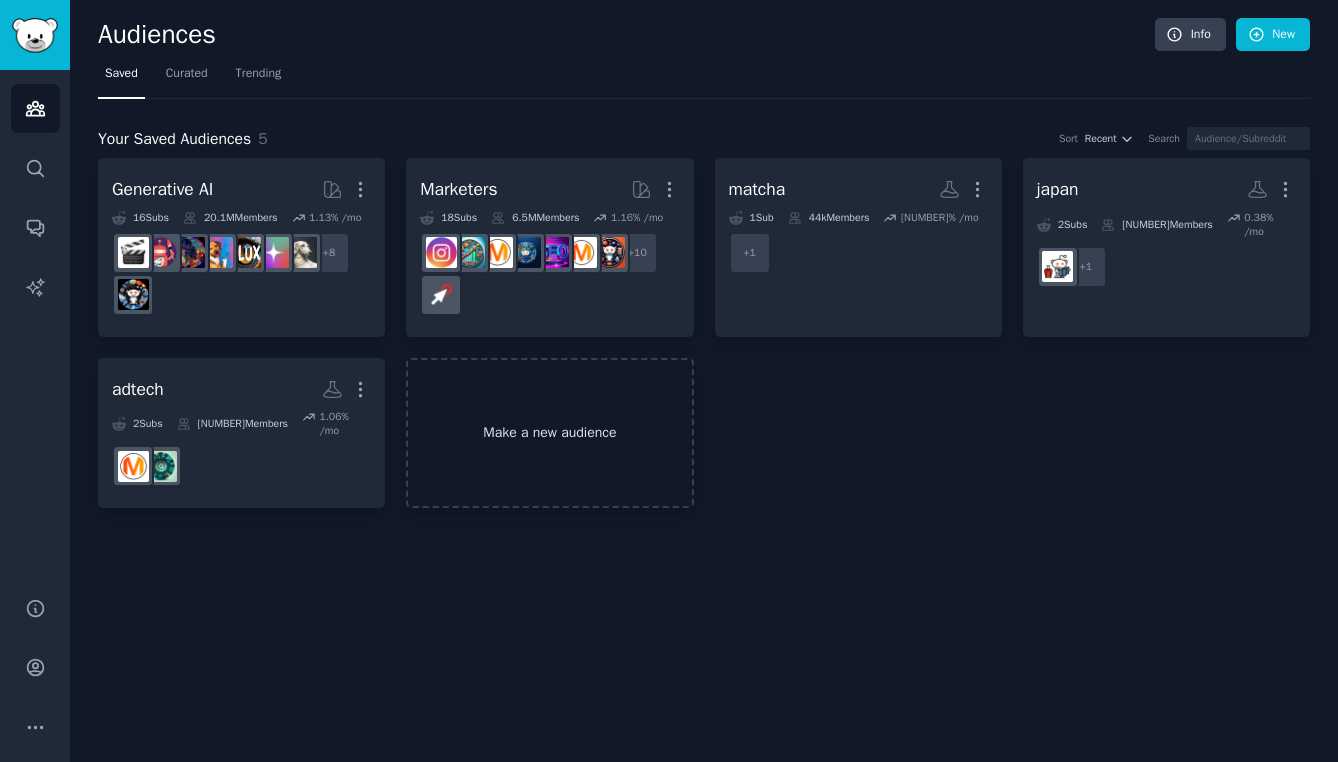 click on "Make a new audience" at bounding box center (549, 433) 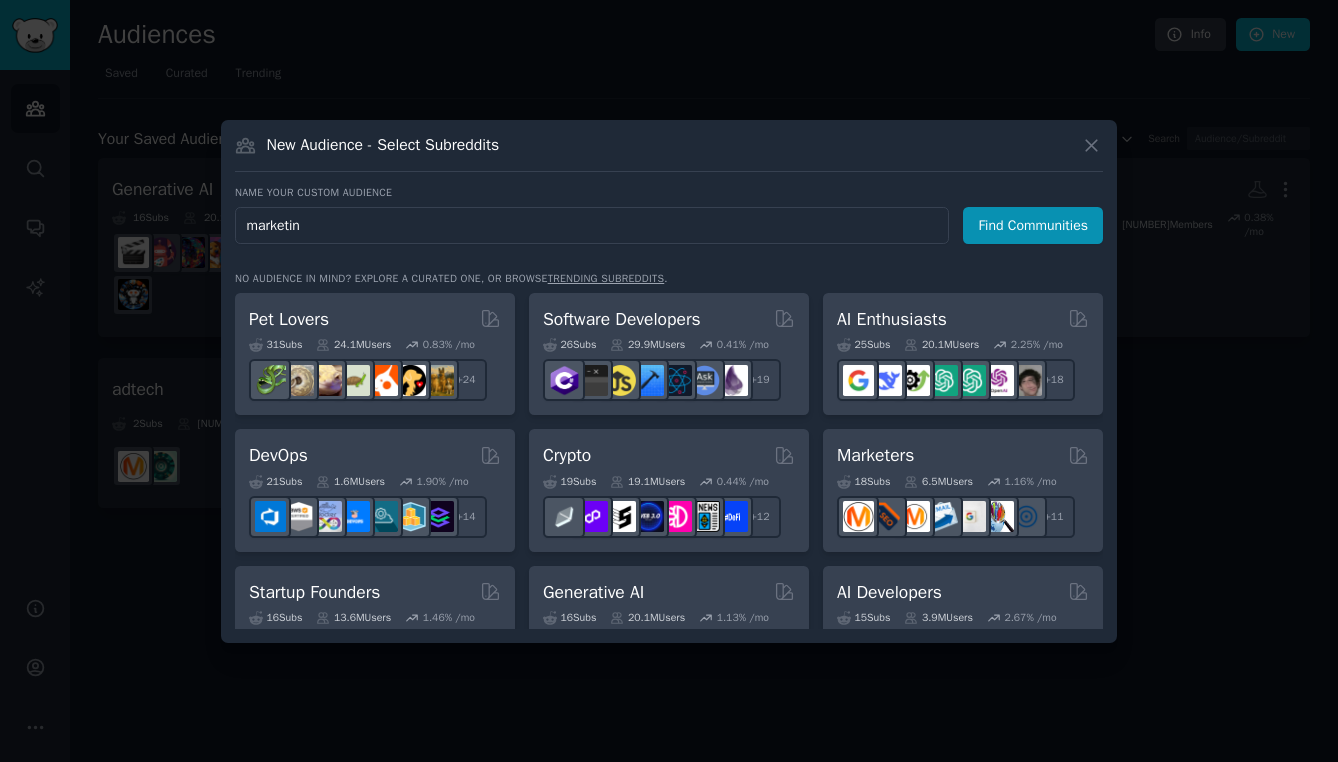 type on "marketing" 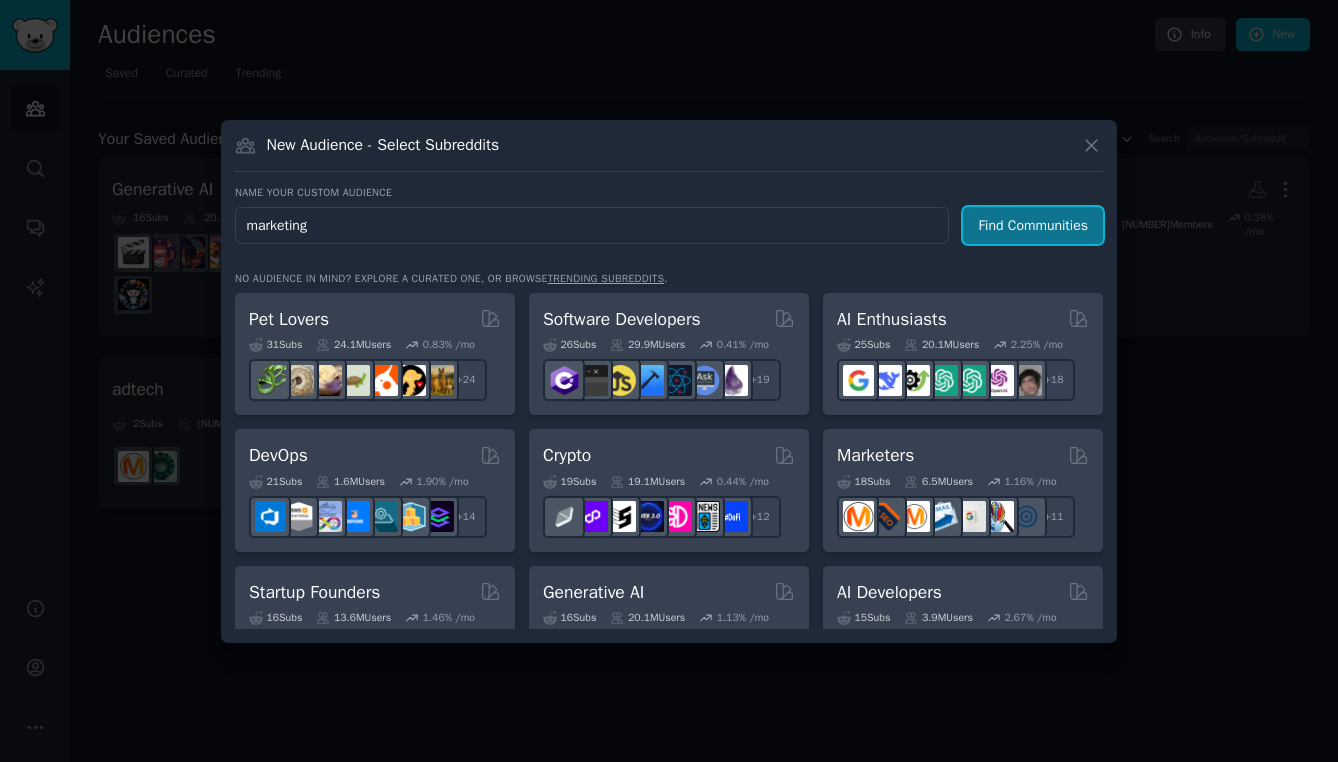 click on "Find Communities" at bounding box center [1033, 225] 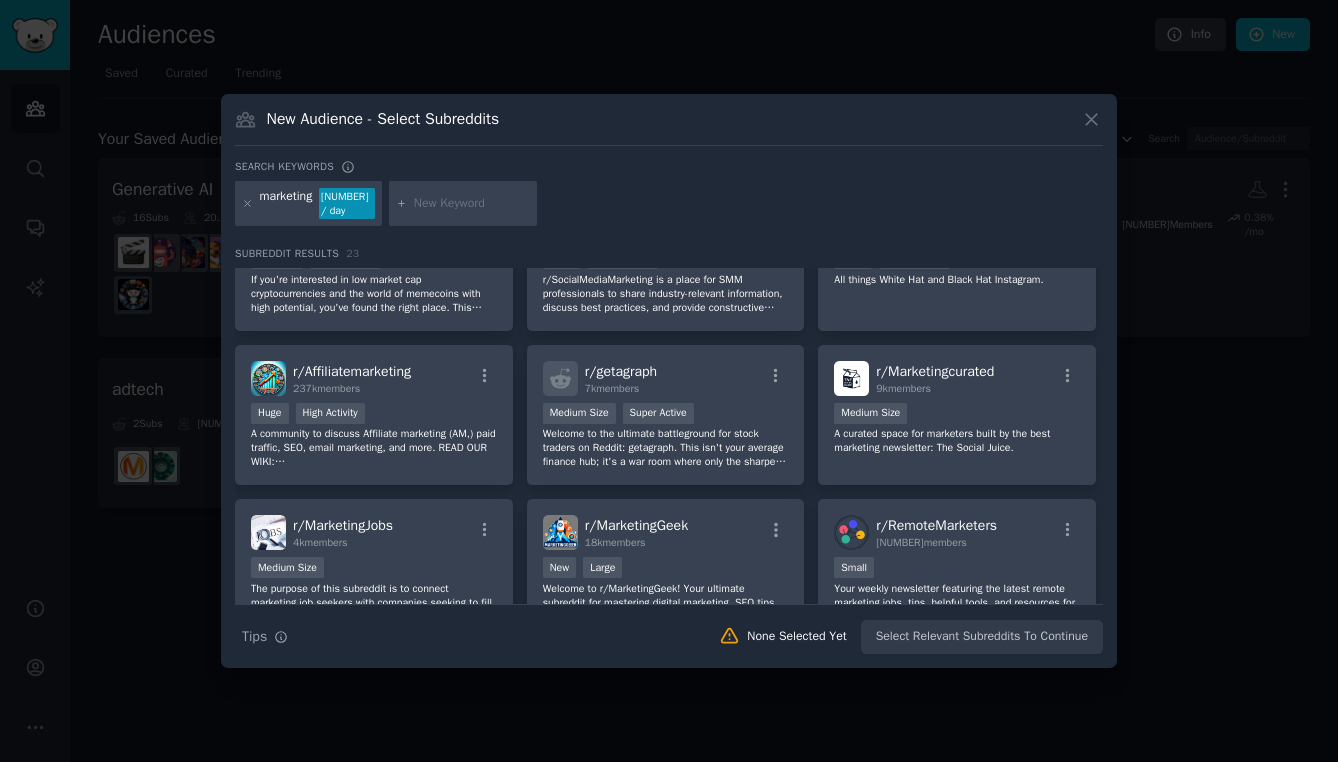 scroll, scrollTop: 383, scrollLeft: 0, axis: vertical 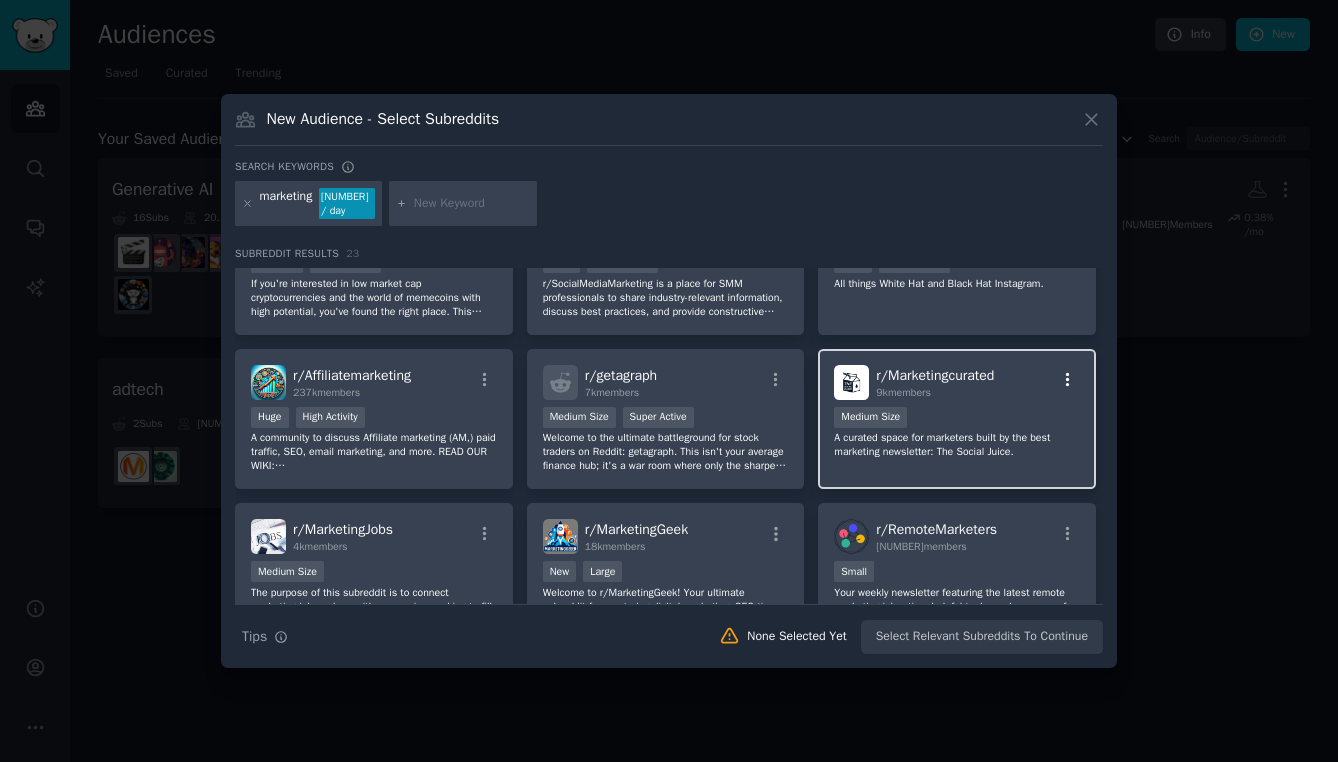 click 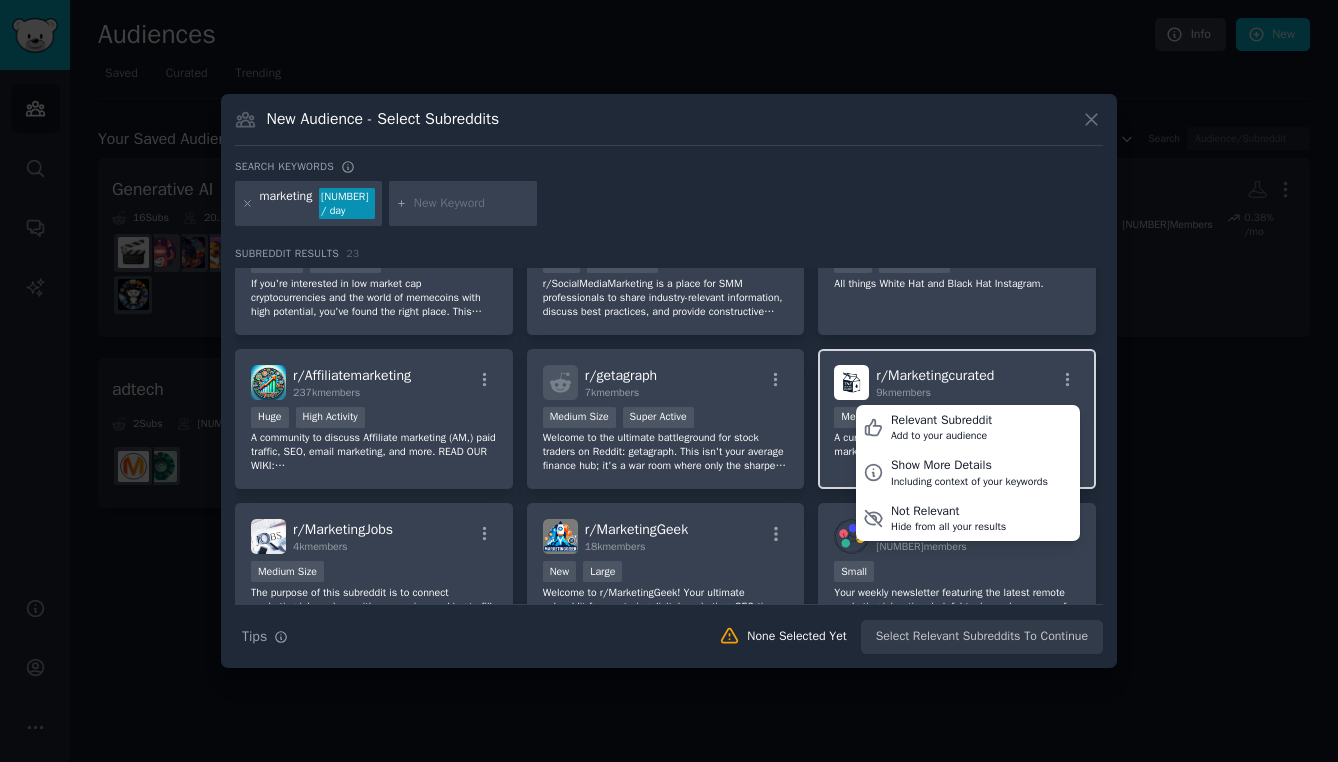 click on "r/ Marketingcurated" at bounding box center (935, 375) 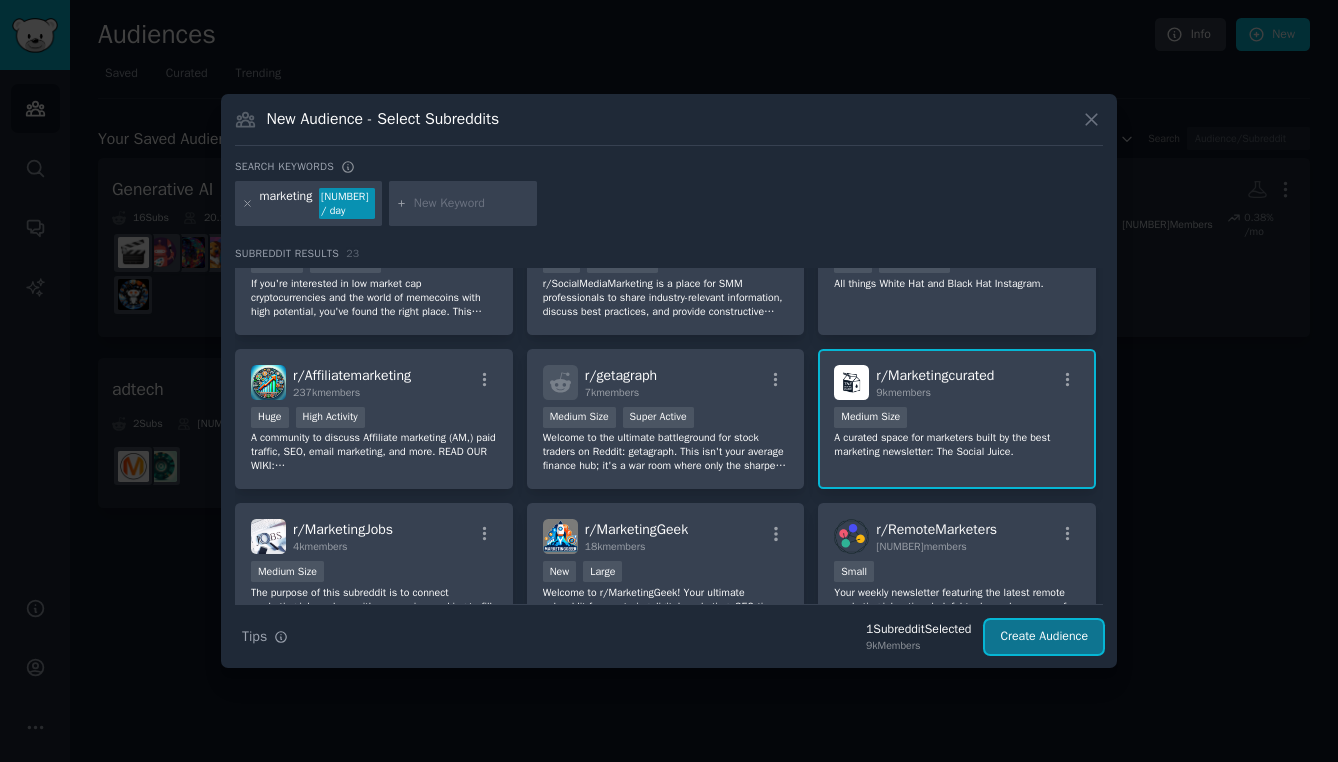 click on "Create Audience" at bounding box center (1044, 637) 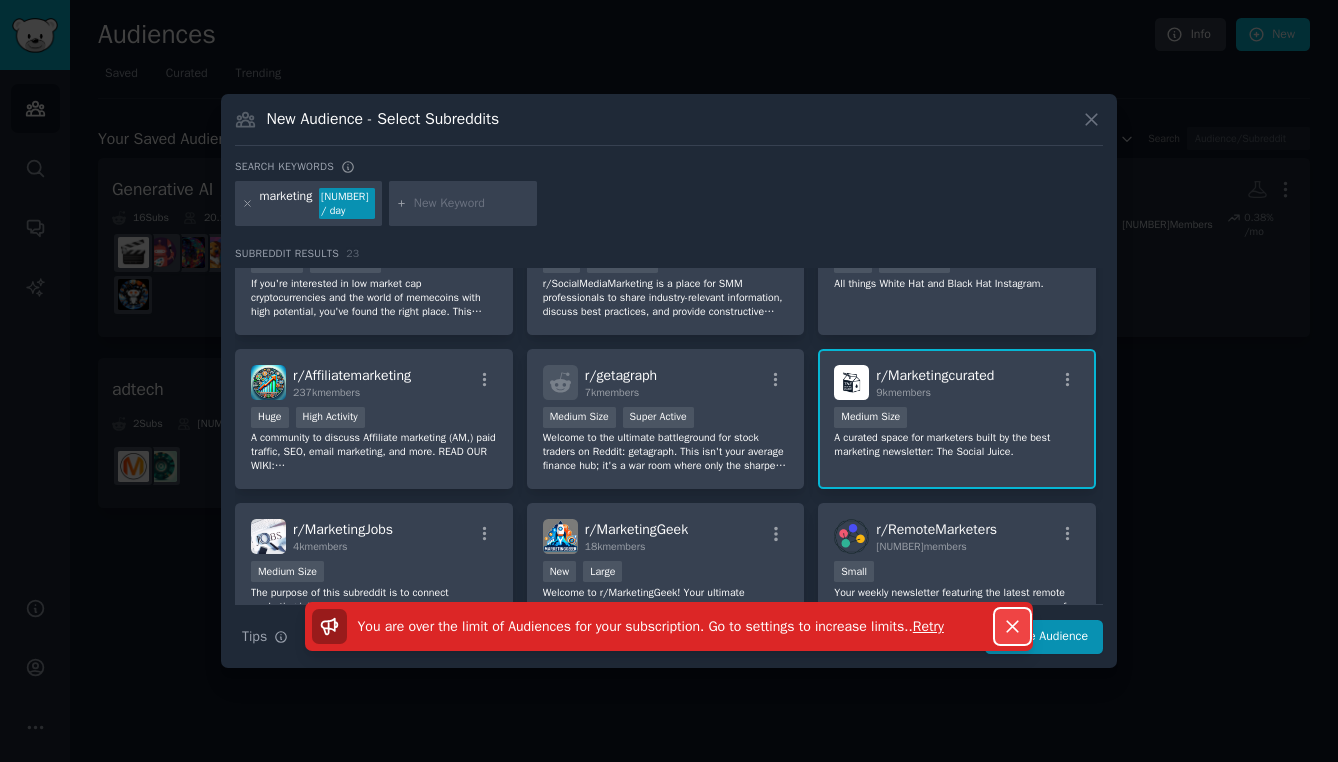 click 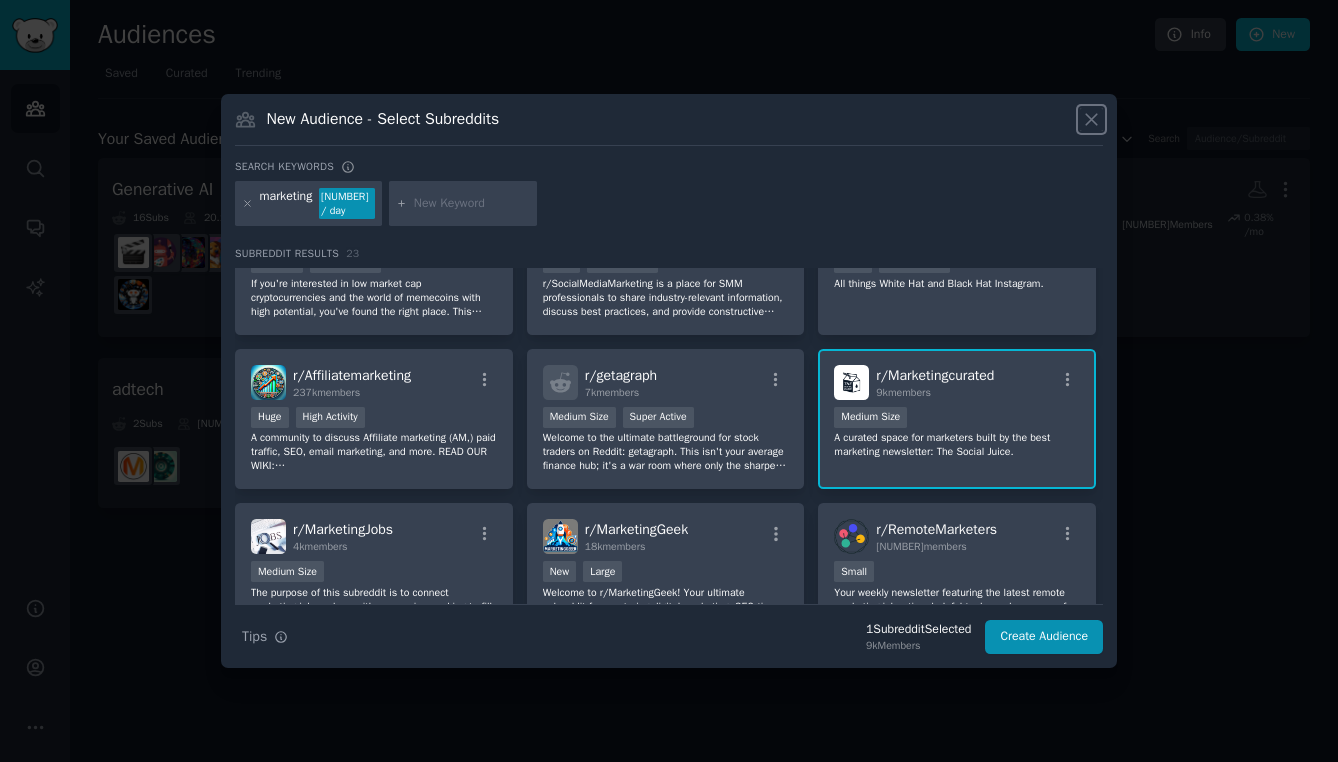click 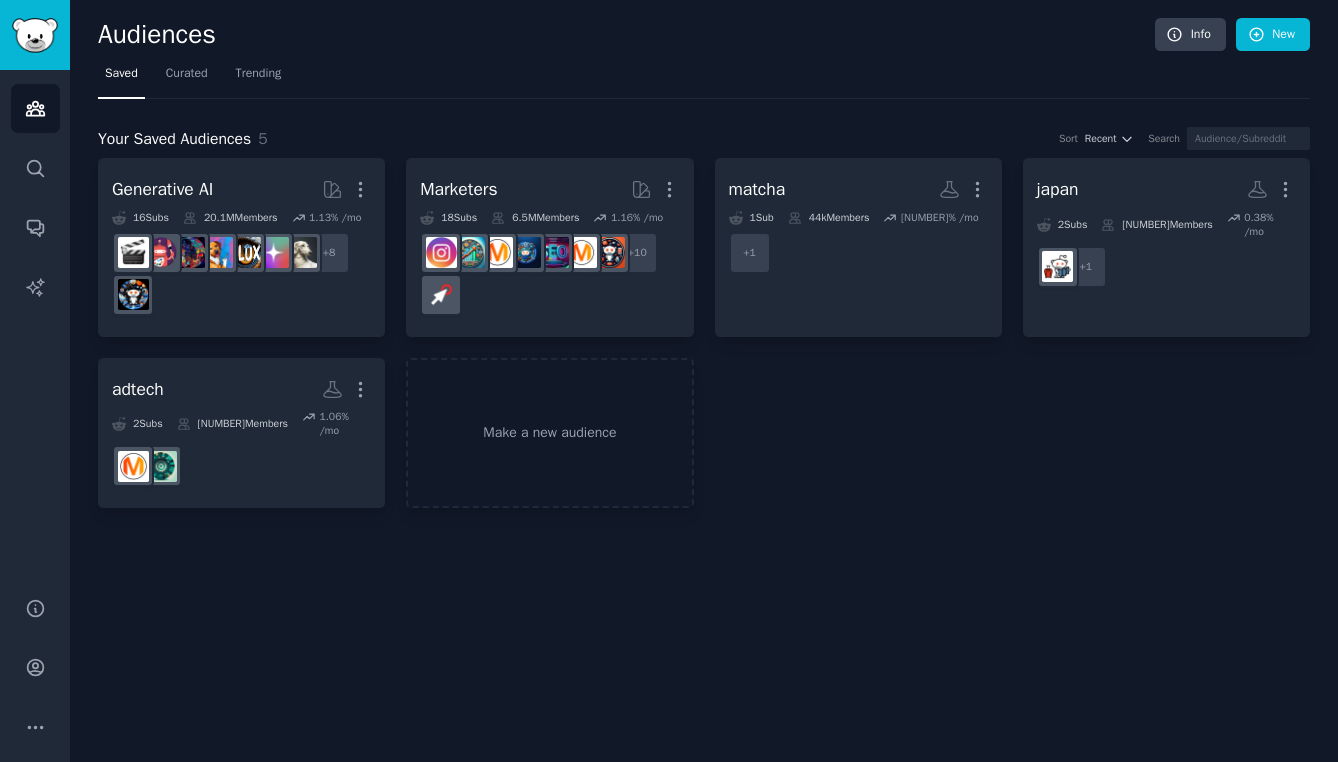 click on "Audiences Info New Saved Curated Trending Your Saved Audiences 5 Sort Recent Search Generative AI More 16 Sub s [NUMBER] Members 1.13 % /mo + 8 Marketers More 18 Sub s 6.5M Members 1.16 % /mo r/SEO + 10 matcha More 1 Sub 44k Members 4.86 % /mo + 1 japan More 2 Sub s 3.8M Members 0.38 % /mo + 1 adtech More 2 Sub s 231k Members 1.06 % /mo Make a new audience" 